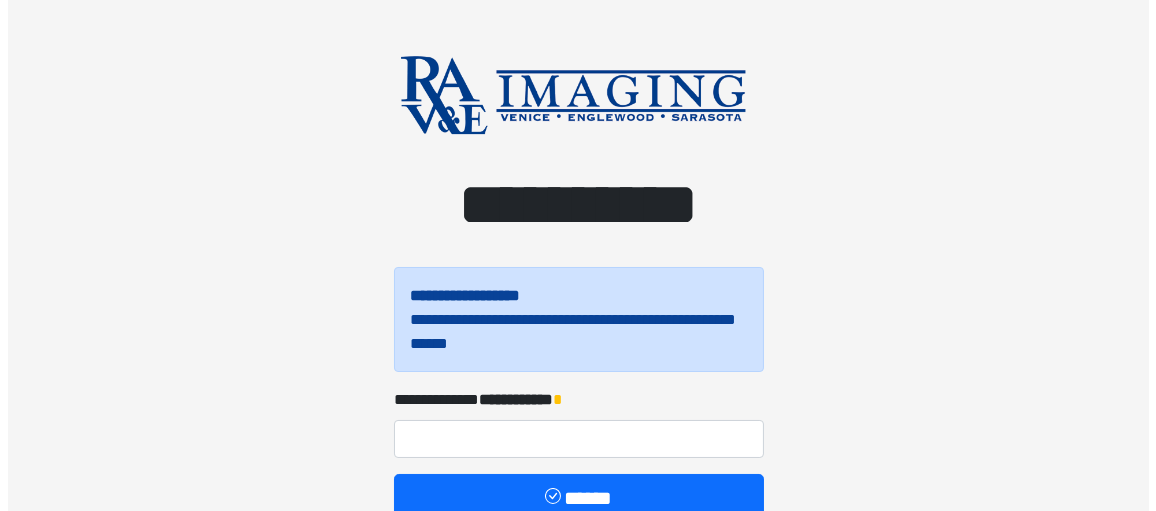 scroll, scrollTop: 113, scrollLeft: 0, axis: vertical 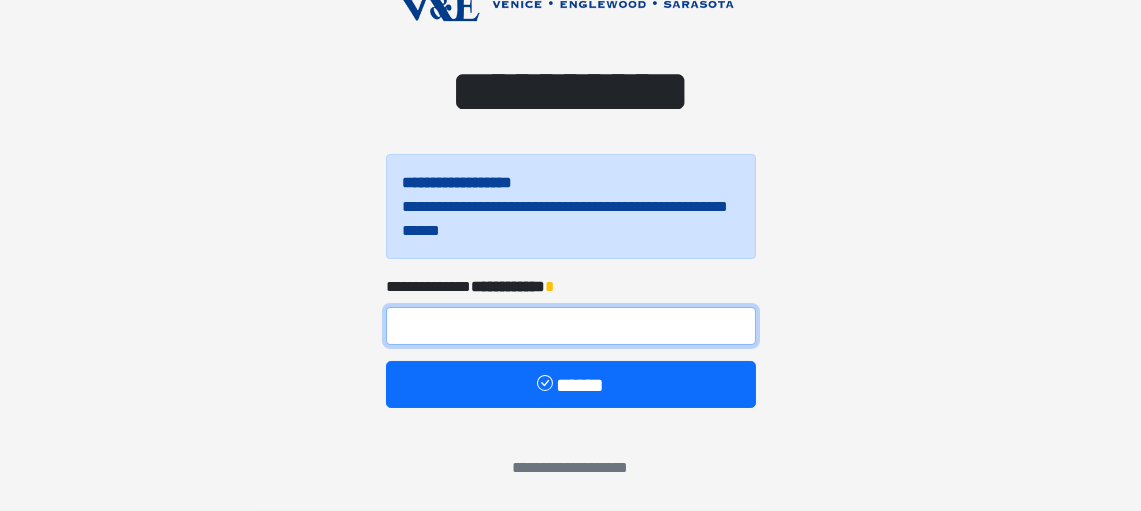click at bounding box center [571, 326] 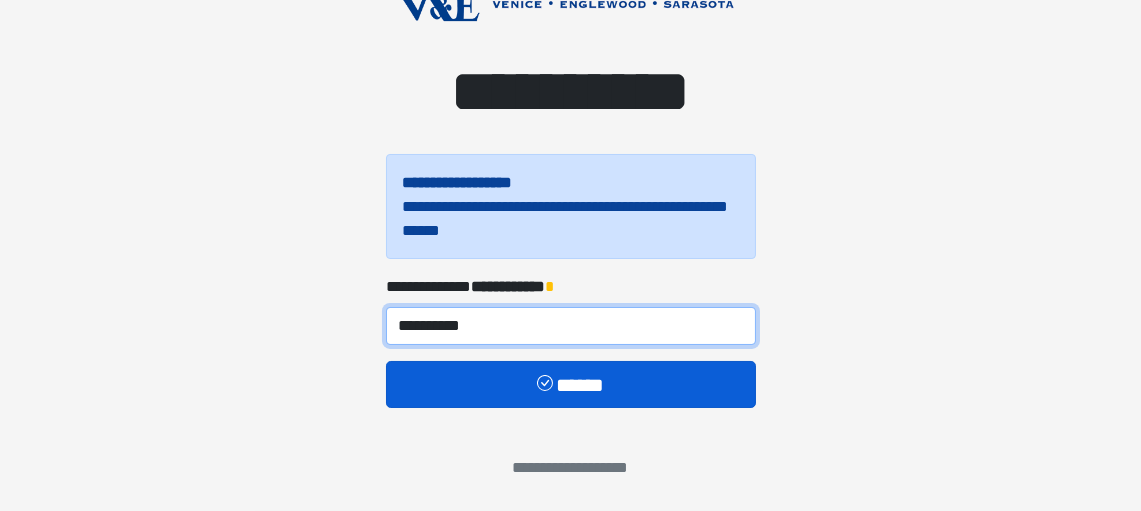 type on "**********" 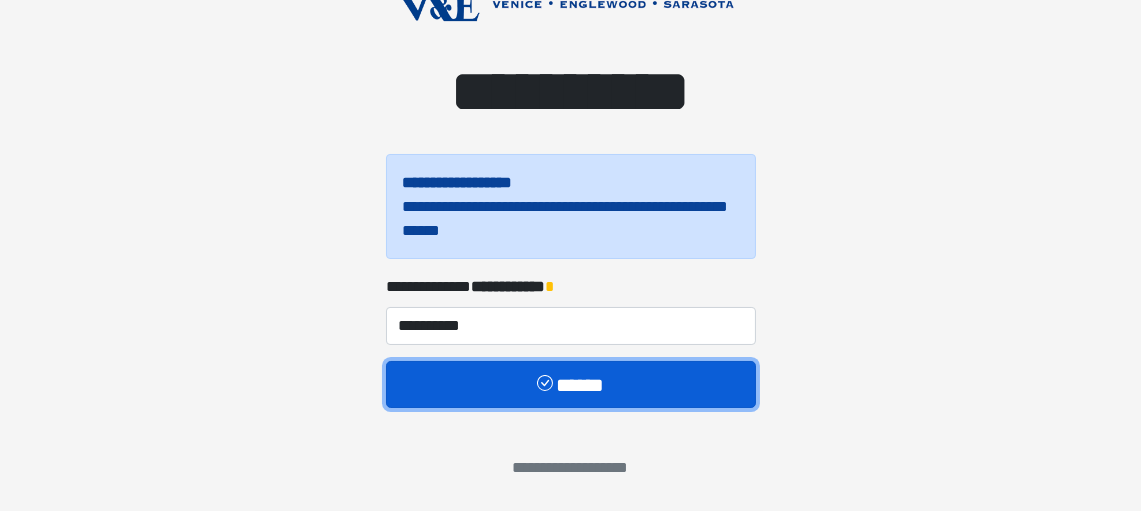 click on "******" at bounding box center (571, 384) 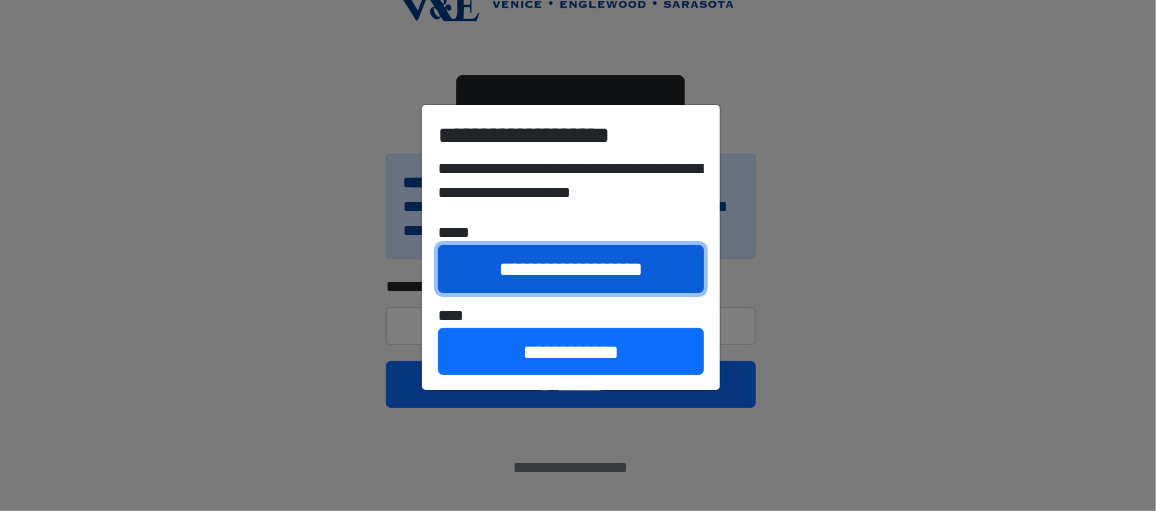 click on "**********" at bounding box center (571, 268) 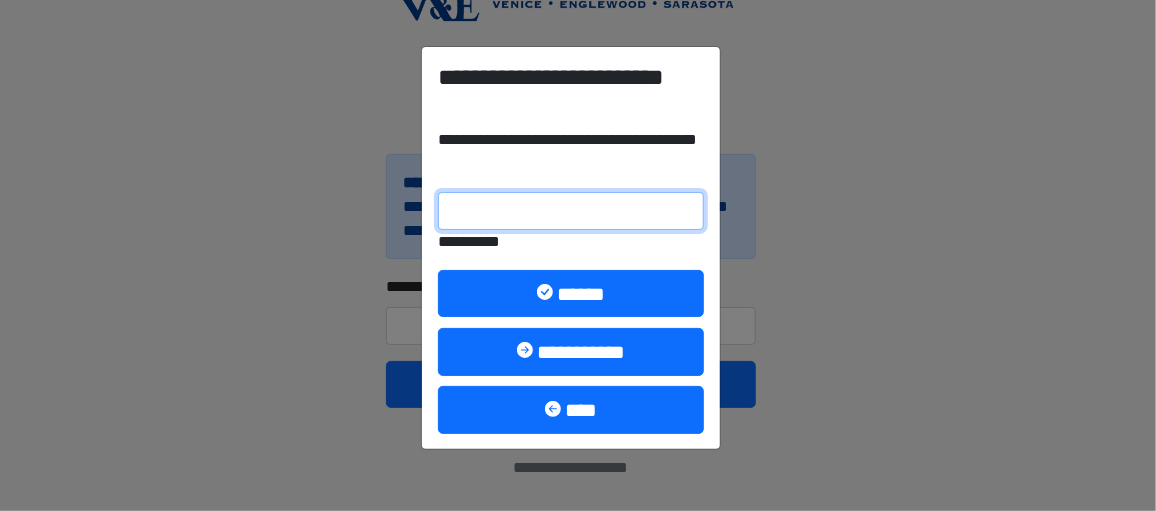click on "**********" at bounding box center [571, 211] 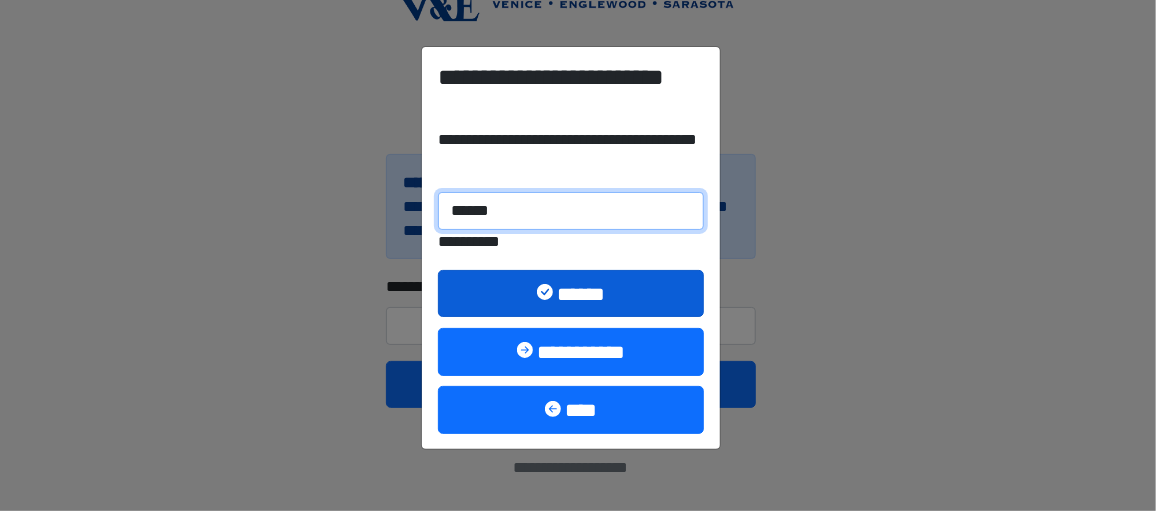 type on "******" 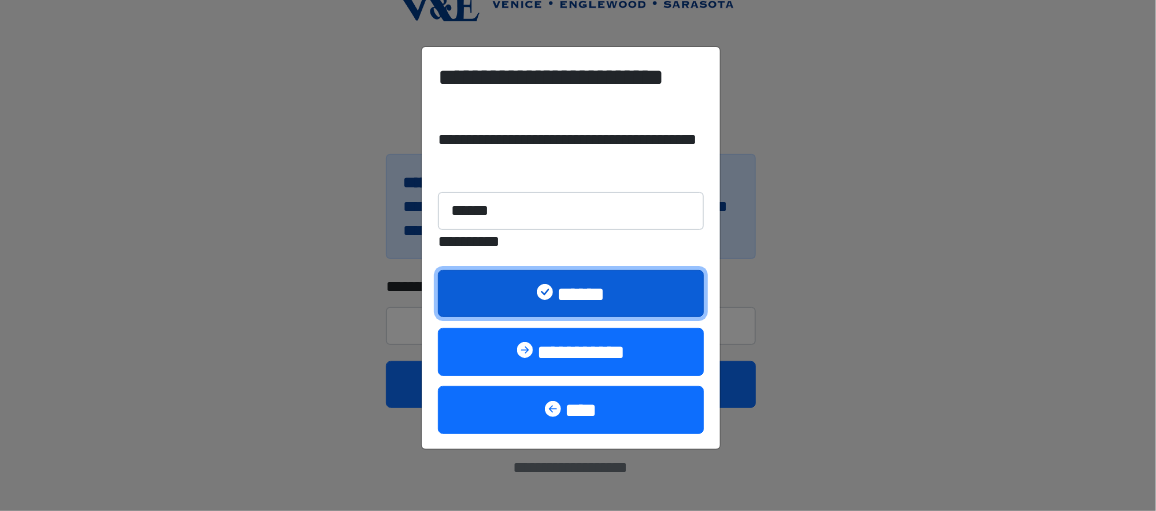 click on "******" at bounding box center (571, 293) 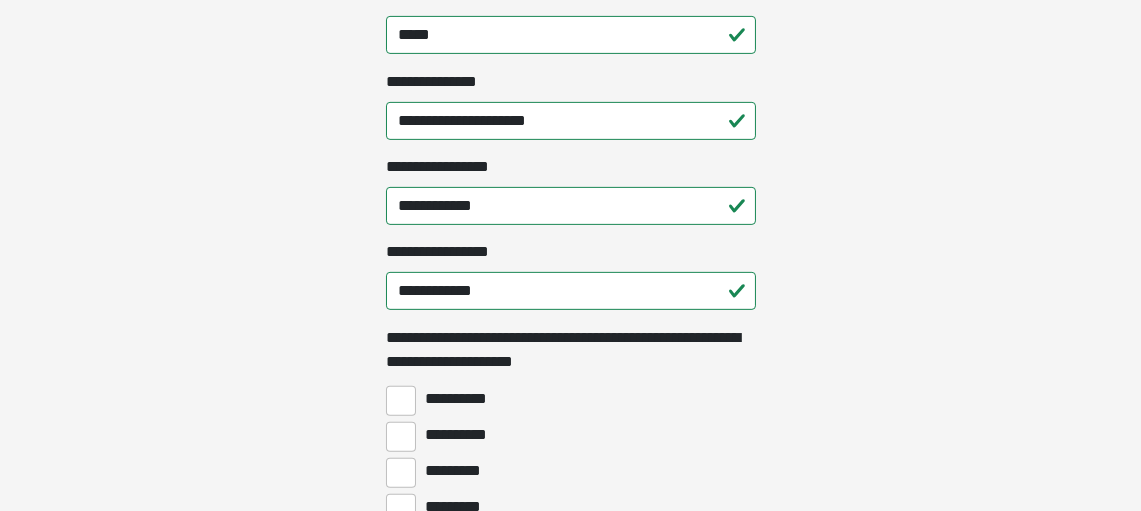 scroll, scrollTop: 1400, scrollLeft: 0, axis: vertical 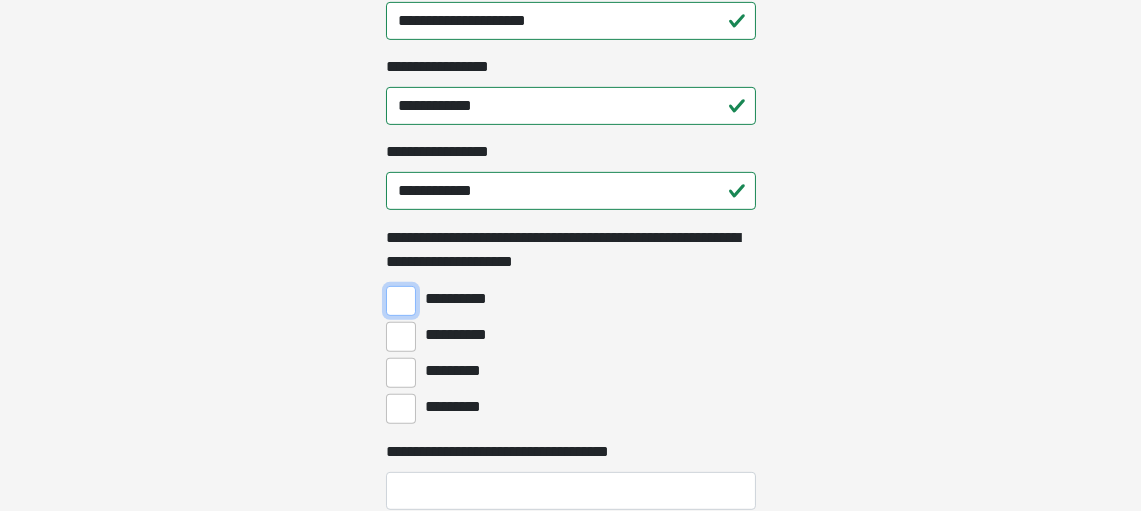 click on "**********" at bounding box center (401, 301) 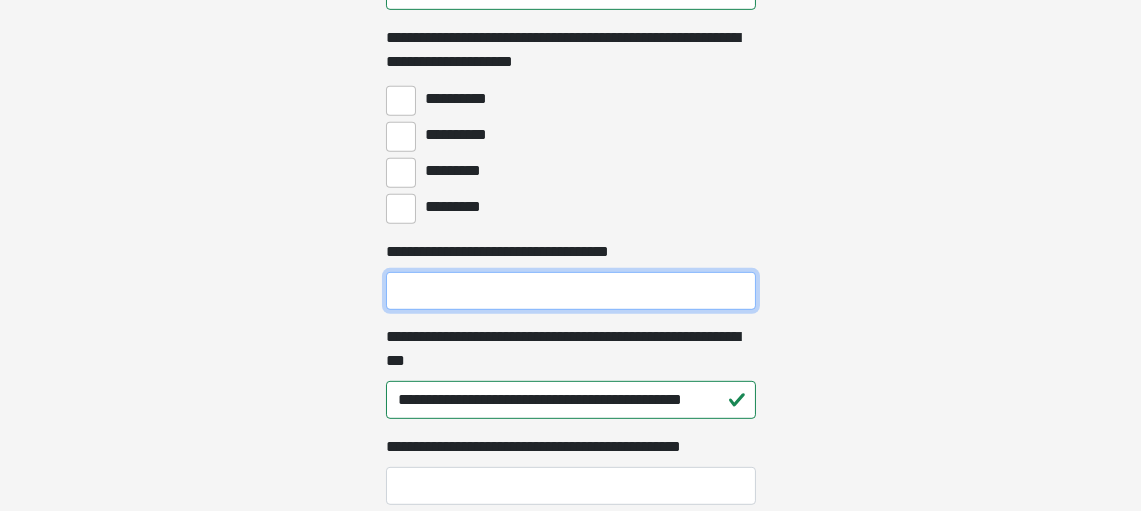 click on "**********" at bounding box center (571, 291) 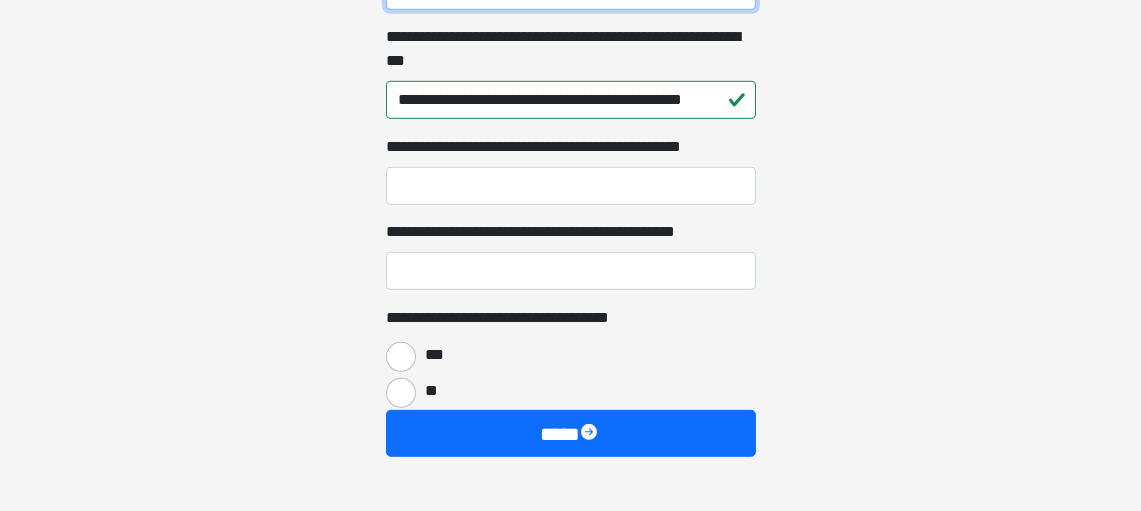 scroll, scrollTop: 1965, scrollLeft: 0, axis: vertical 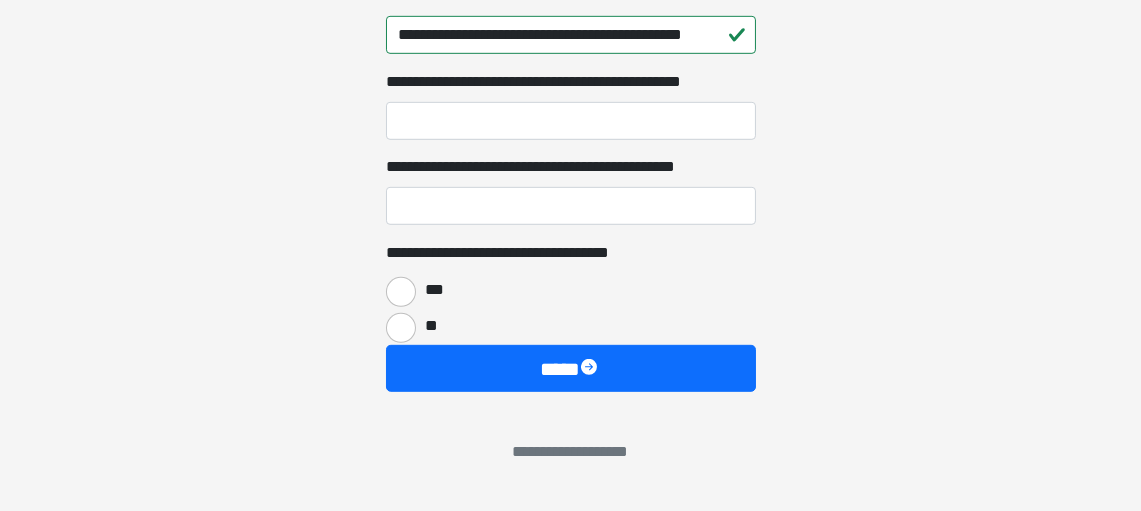 type on "**********" 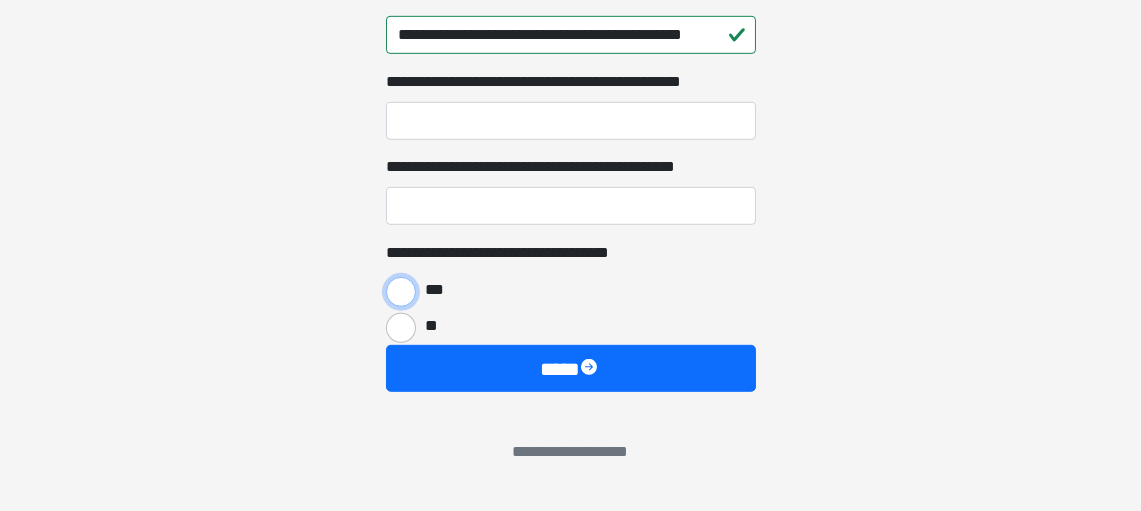 click on "***" at bounding box center [401, 292] 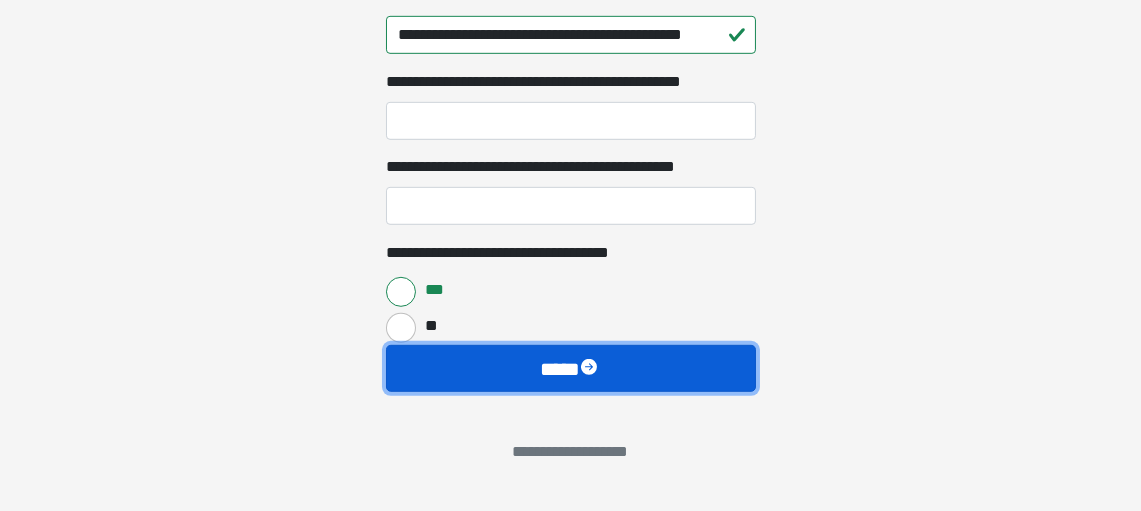 click on "****" at bounding box center [571, 368] 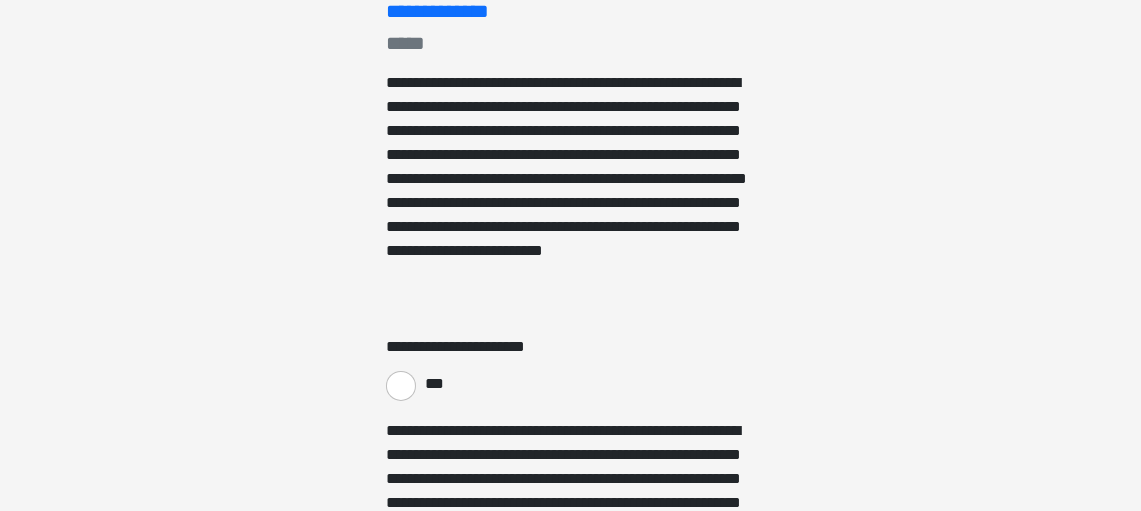 scroll, scrollTop: 400, scrollLeft: 0, axis: vertical 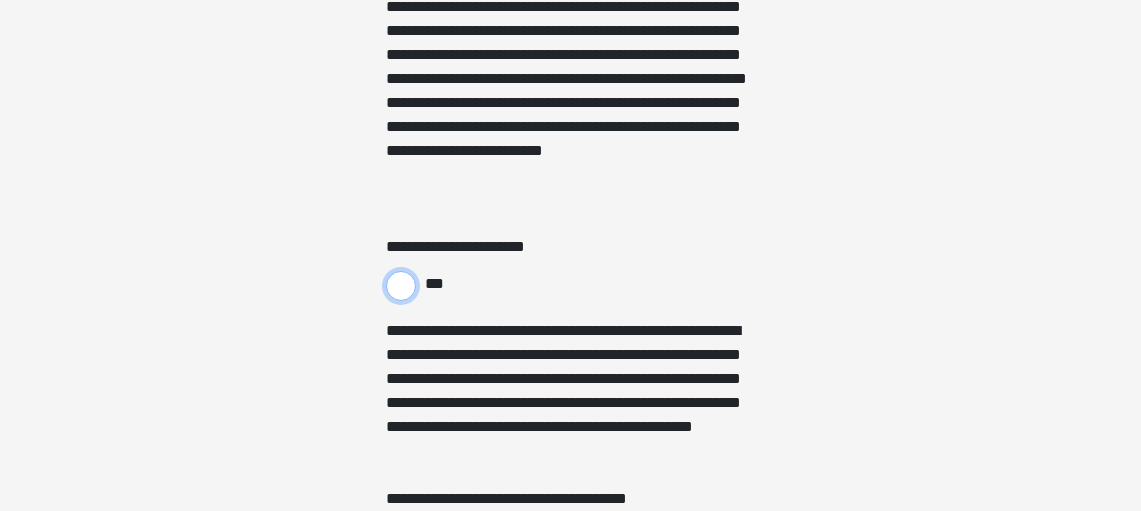 click on "***" at bounding box center [401, 286] 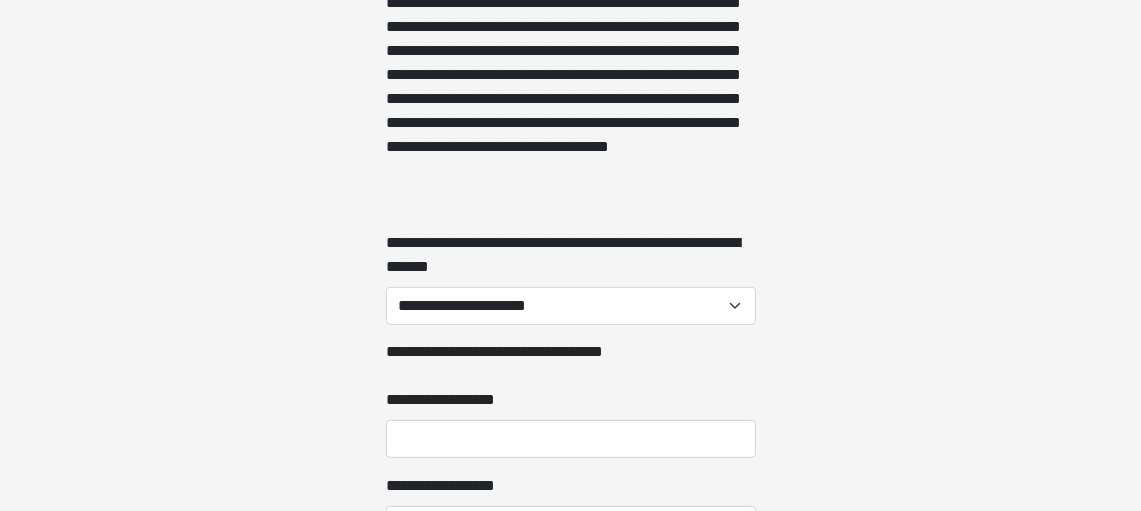 scroll, scrollTop: 2100, scrollLeft: 0, axis: vertical 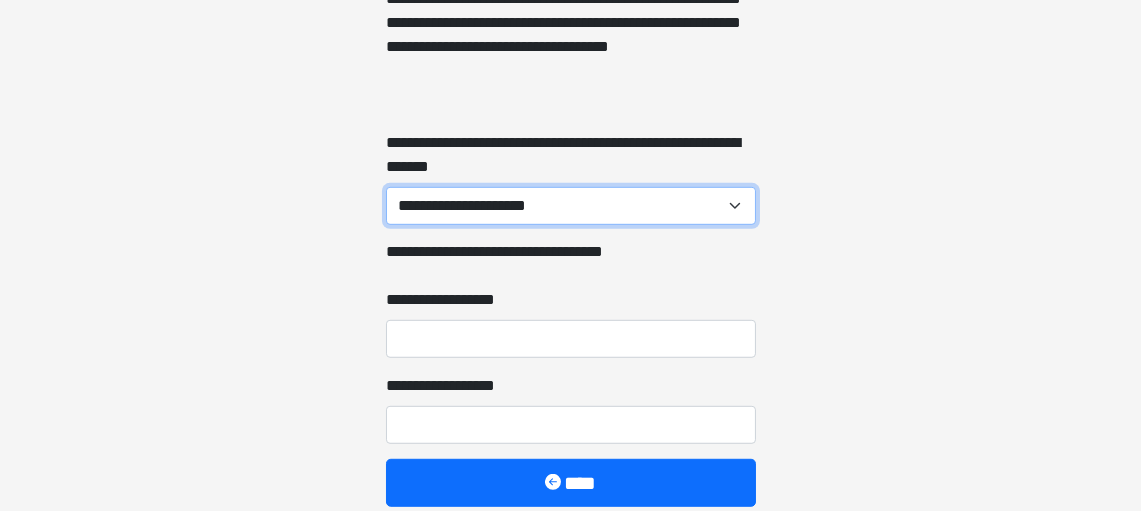 click on "**********" at bounding box center (571, 206) 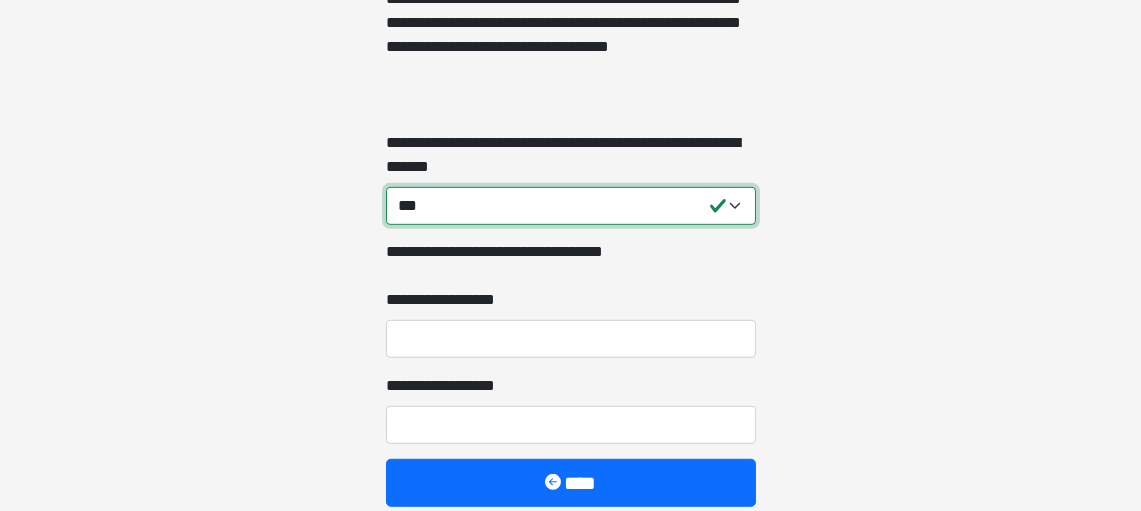 scroll, scrollTop: 2200, scrollLeft: 0, axis: vertical 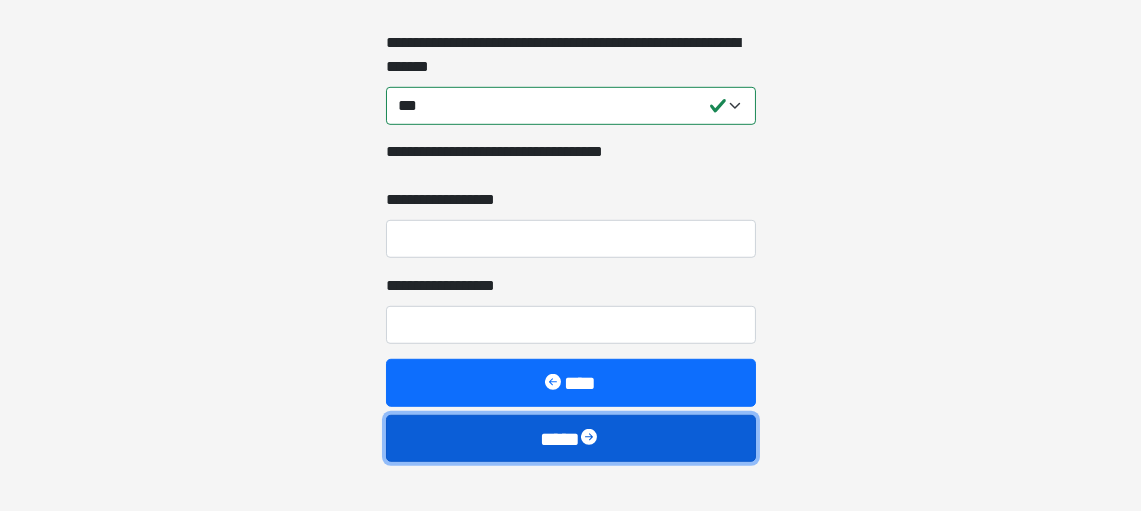 click on "****" at bounding box center (571, 438) 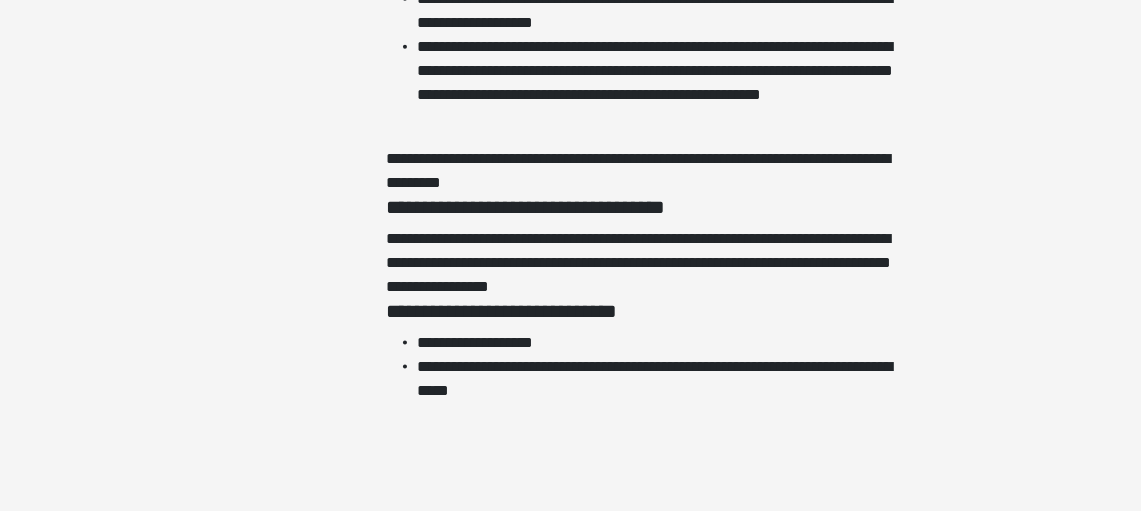 scroll, scrollTop: 4700, scrollLeft: 0, axis: vertical 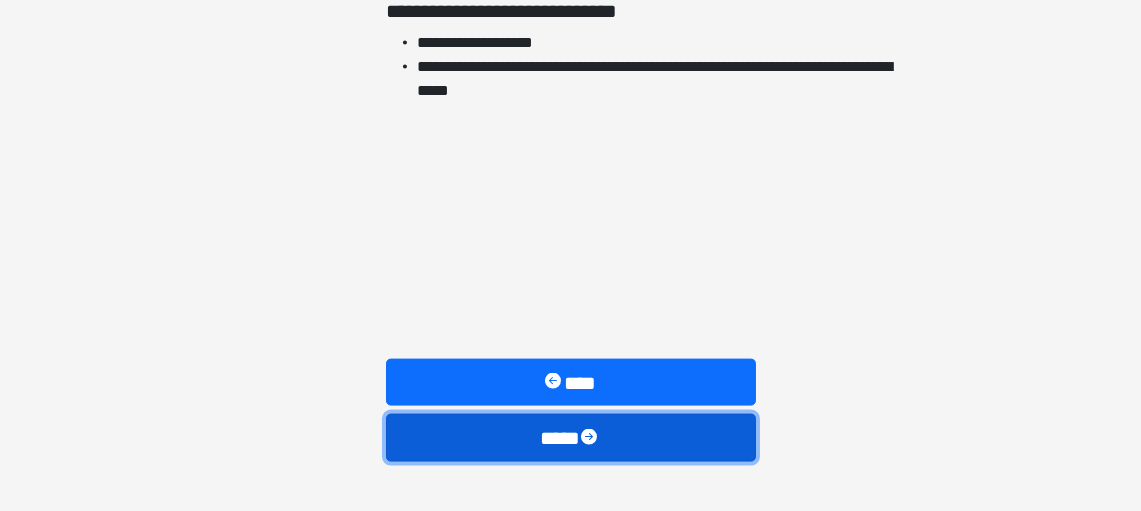 click on "****" at bounding box center [571, 437] 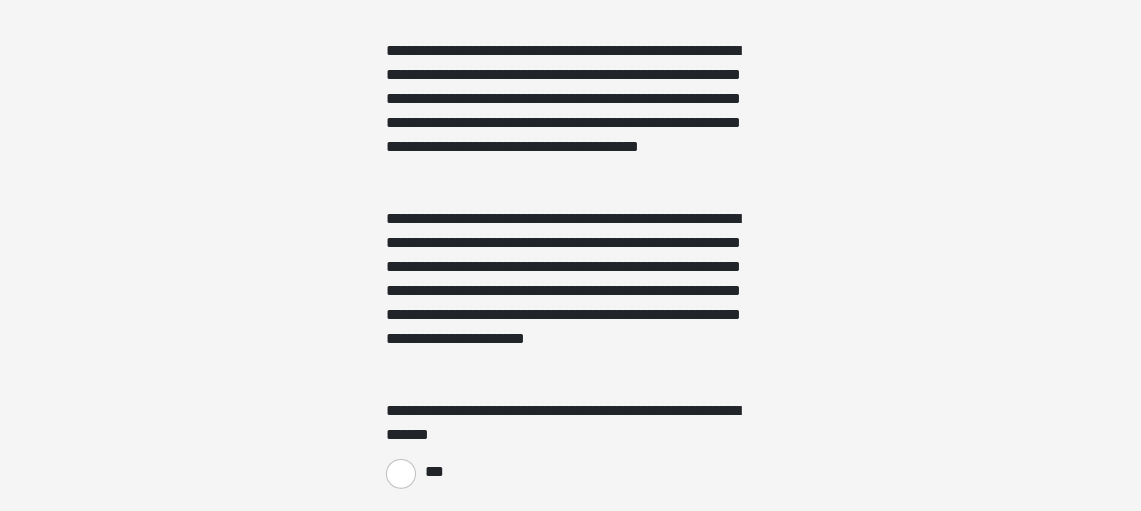 scroll, scrollTop: 1400, scrollLeft: 0, axis: vertical 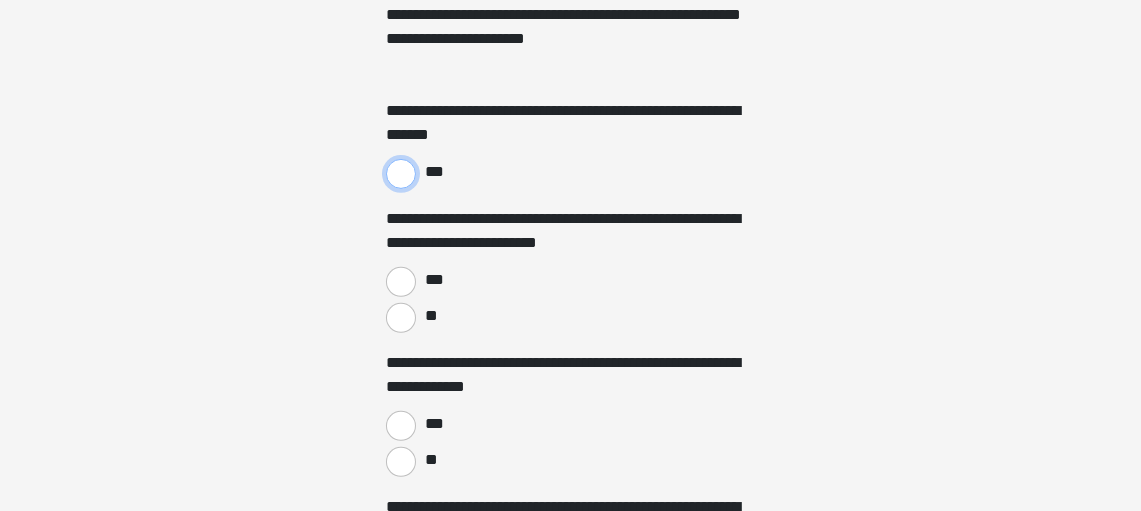 click on "***" at bounding box center [401, 174] 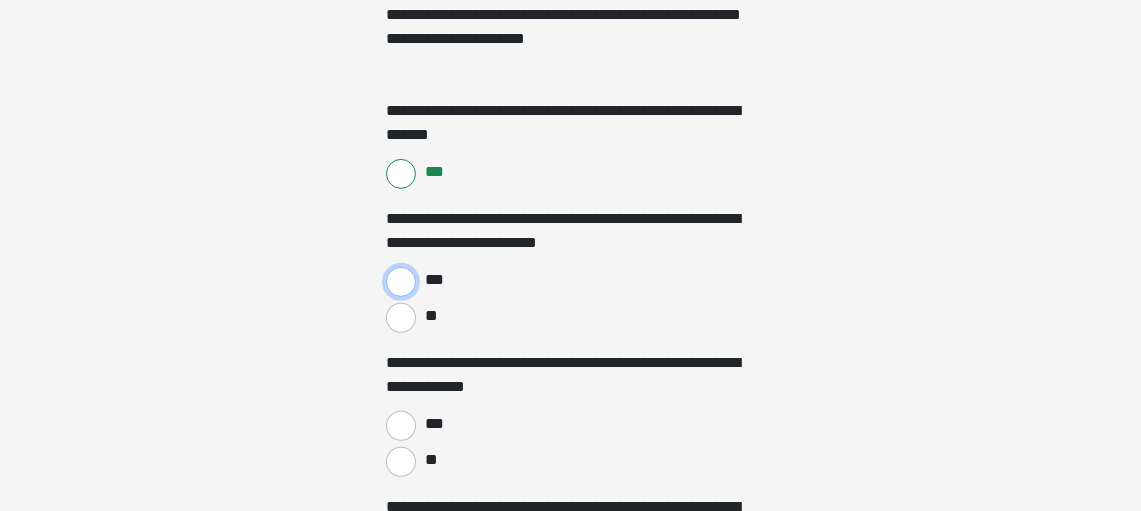 click on "***" at bounding box center [401, 282] 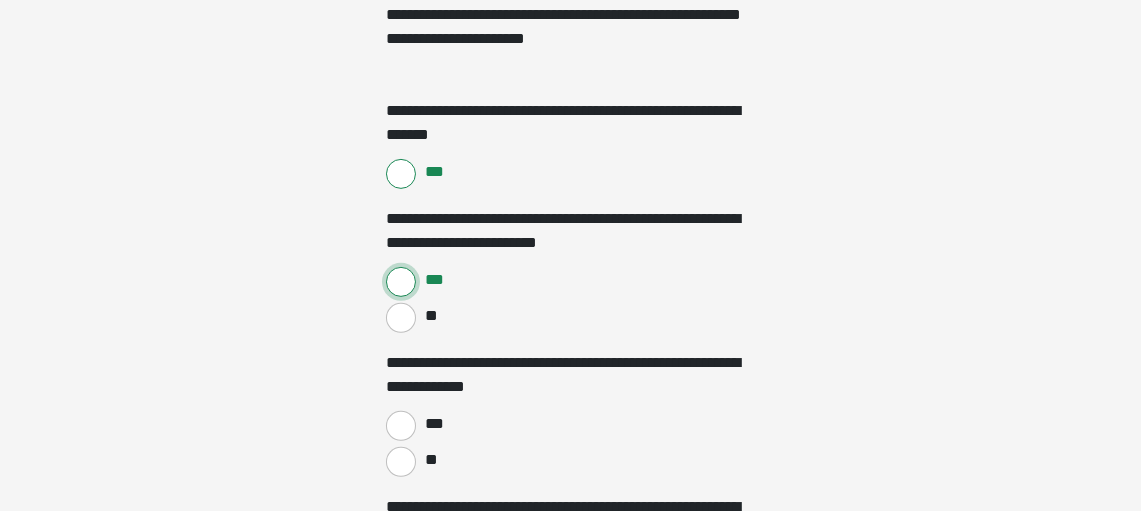 scroll, scrollTop: 1600, scrollLeft: 0, axis: vertical 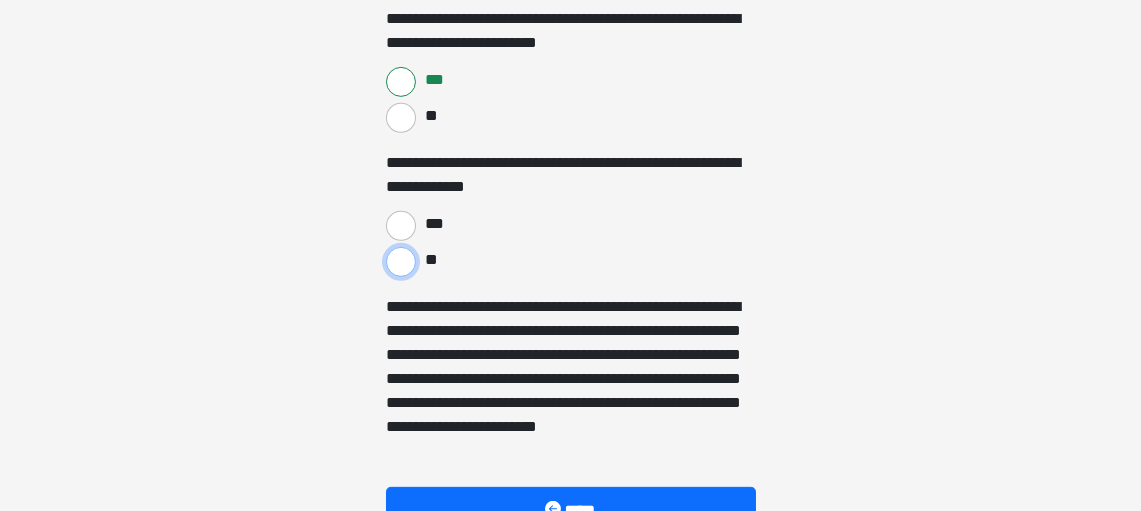 click on "**" at bounding box center [401, 262] 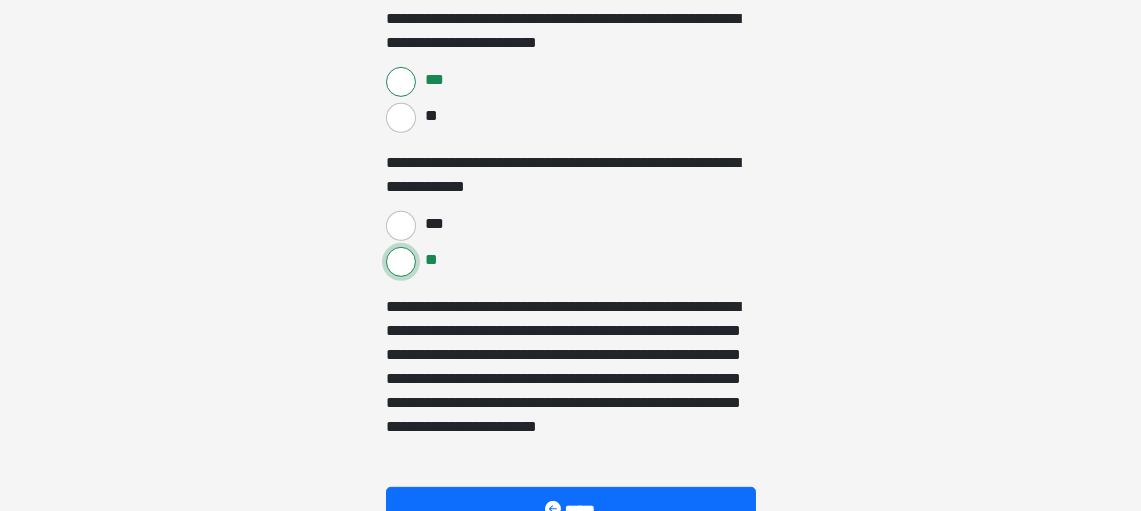 scroll, scrollTop: 1781, scrollLeft: 0, axis: vertical 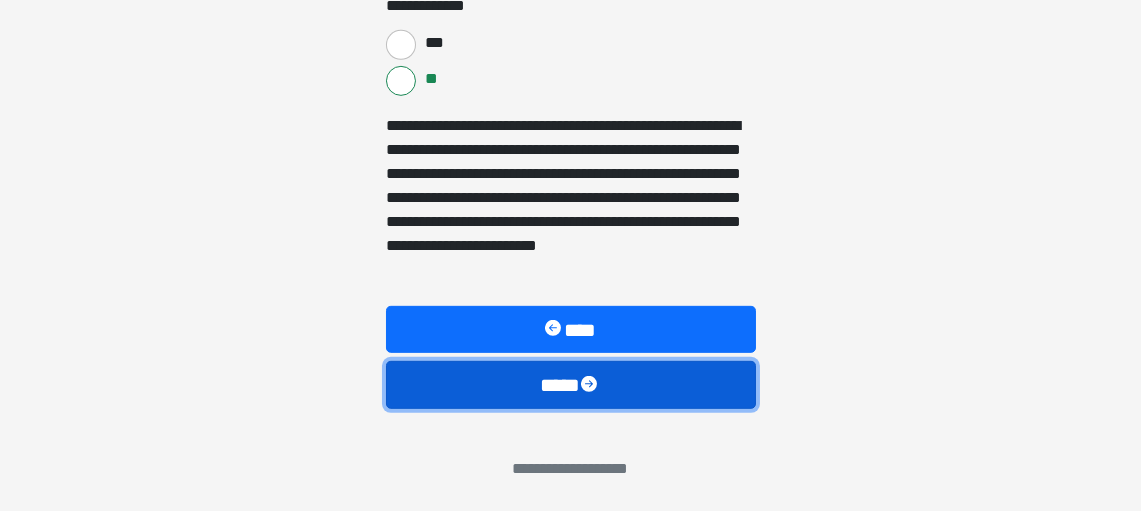 click on "****" at bounding box center [571, 384] 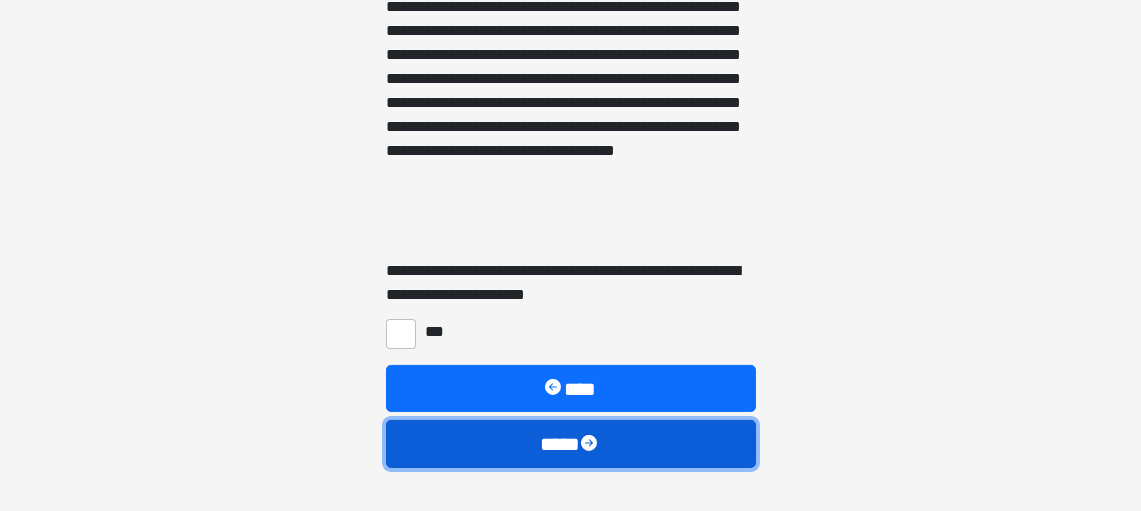 scroll, scrollTop: 1059, scrollLeft: 0, axis: vertical 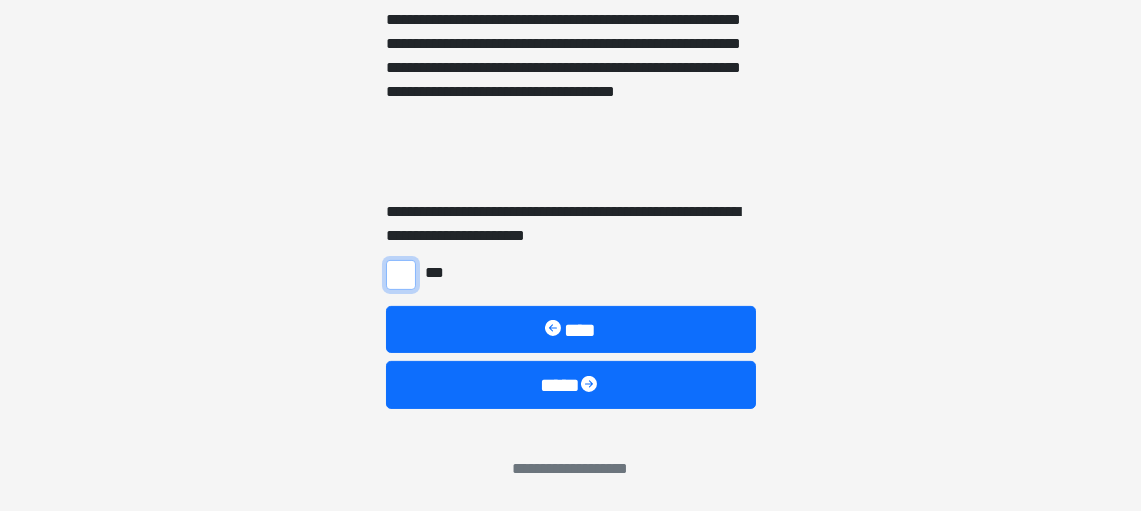 click on "***" at bounding box center (401, 275) 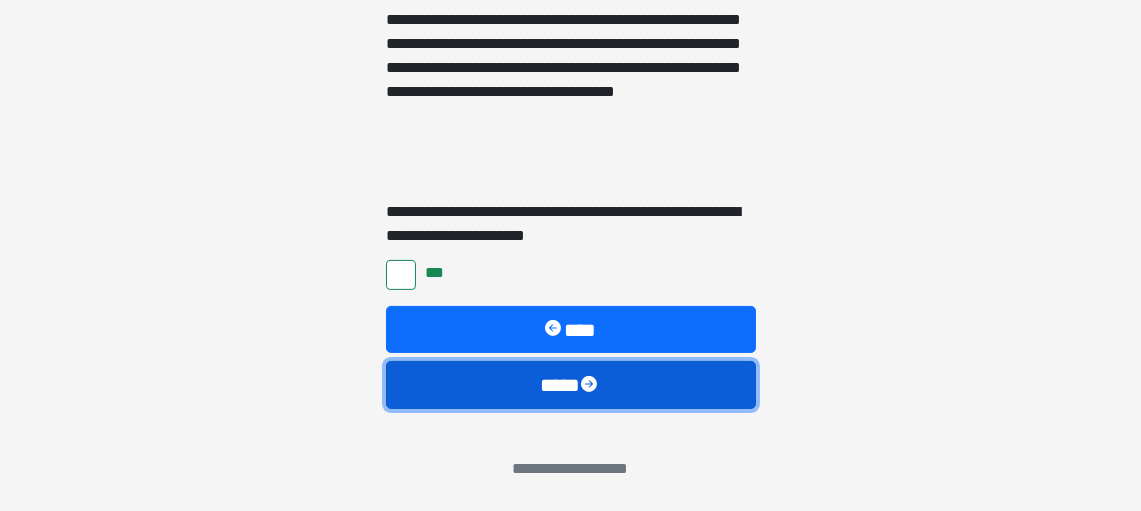 click on "****" at bounding box center [571, 384] 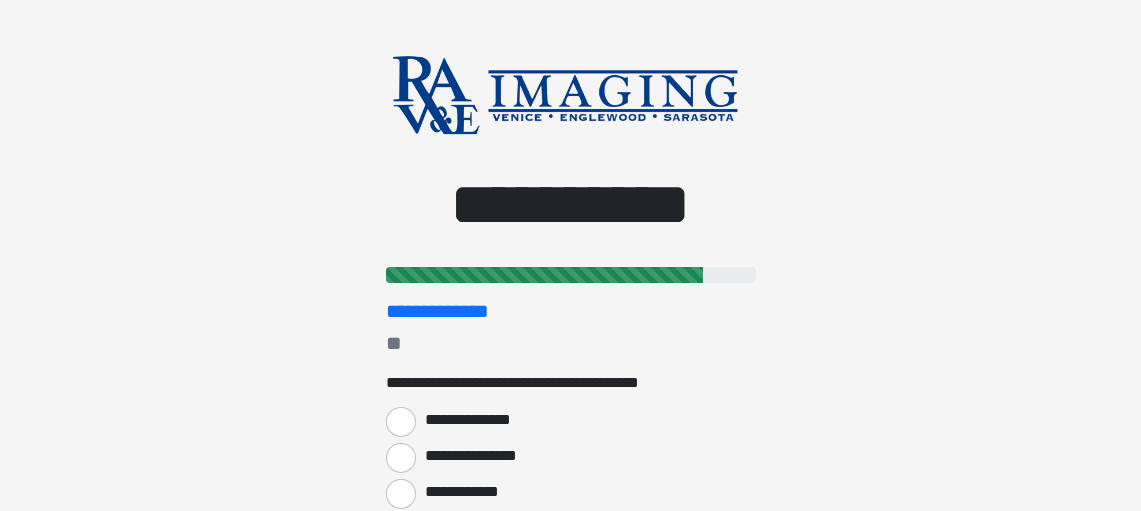 scroll, scrollTop: 200, scrollLeft: 0, axis: vertical 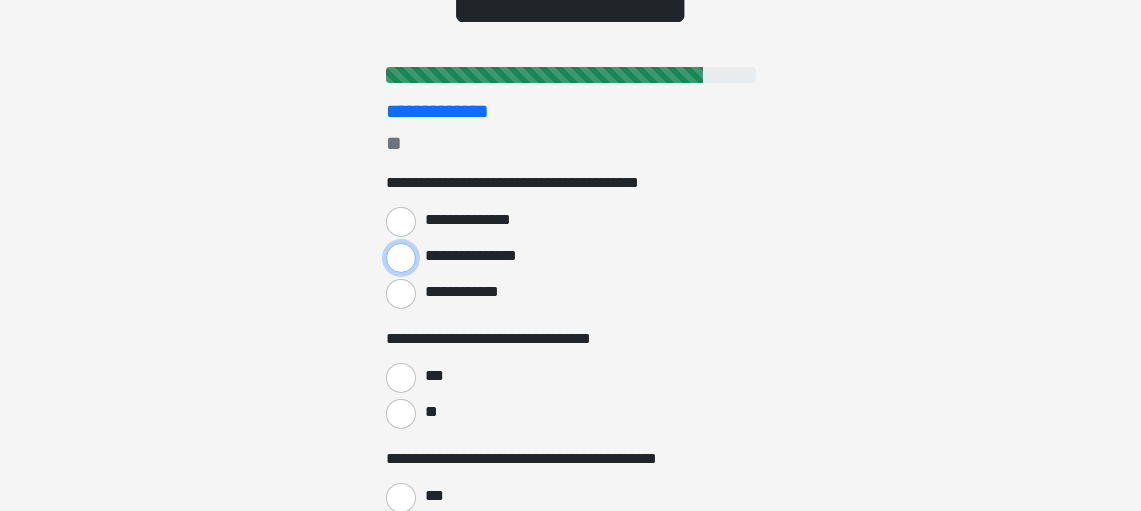 click on "**********" at bounding box center (401, 258) 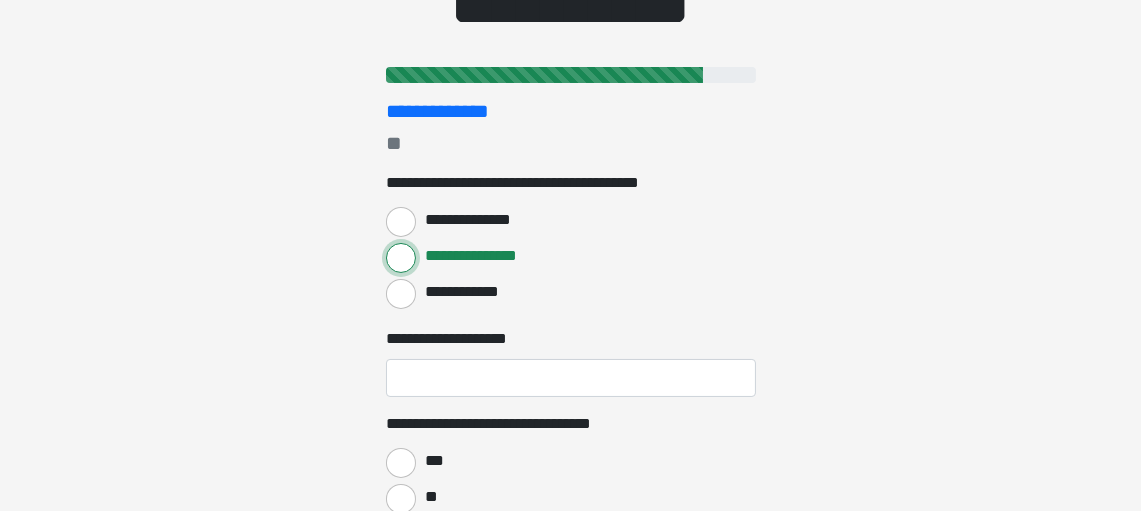 scroll, scrollTop: 400, scrollLeft: 0, axis: vertical 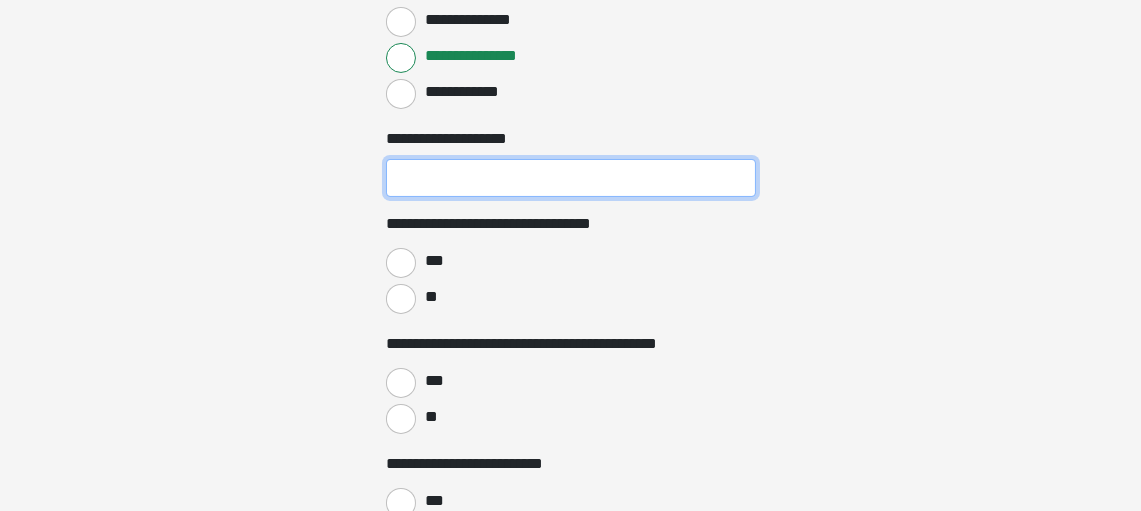 click on "**********" at bounding box center (571, 178) 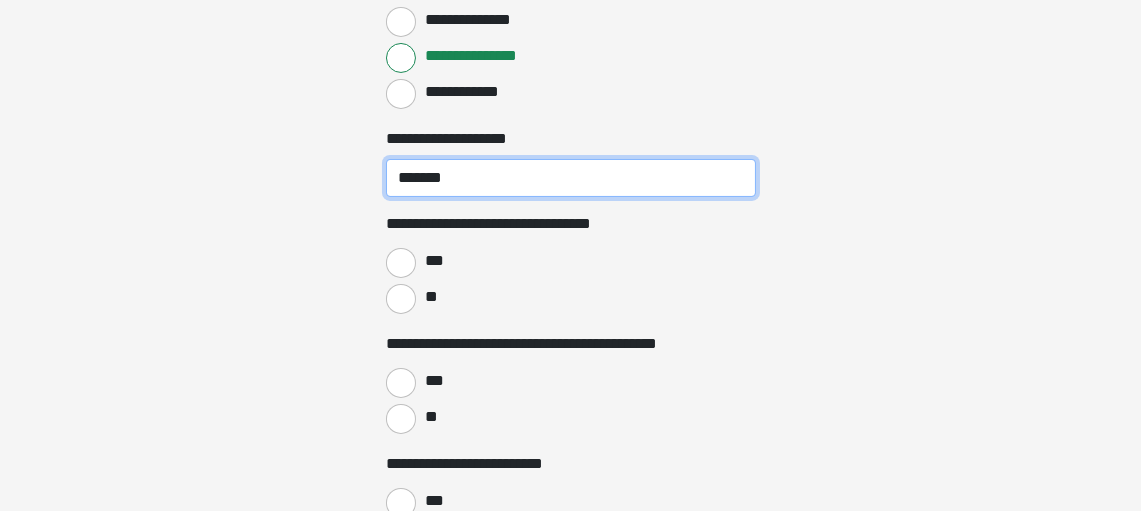 type on "*******" 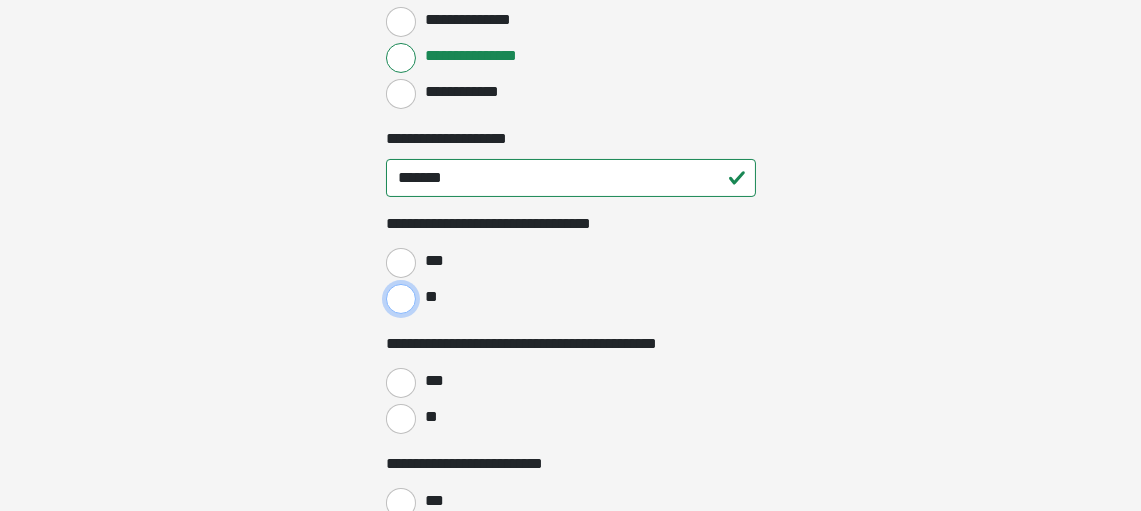 click on "**" at bounding box center (401, 299) 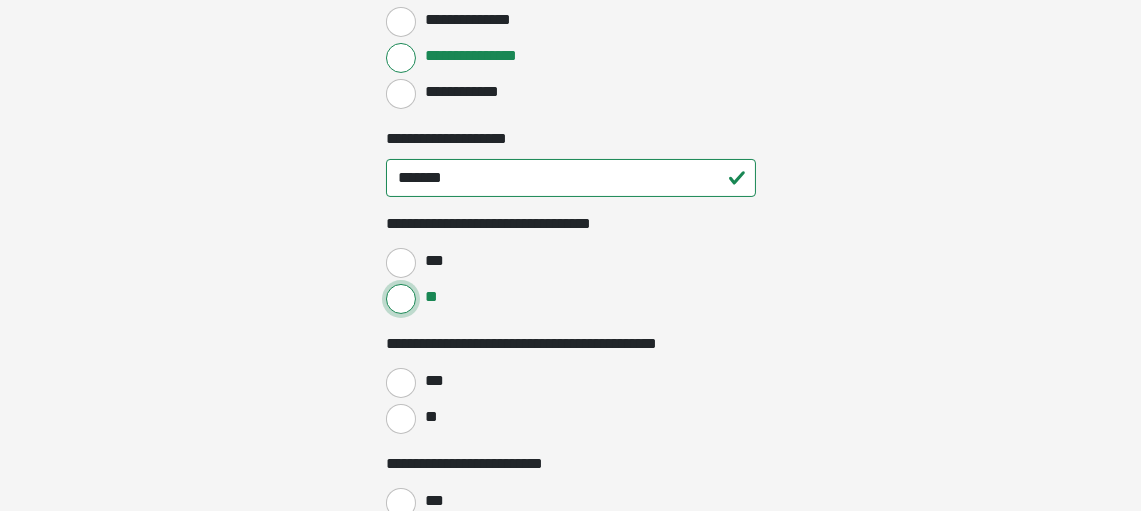scroll, scrollTop: 600, scrollLeft: 0, axis: vertical 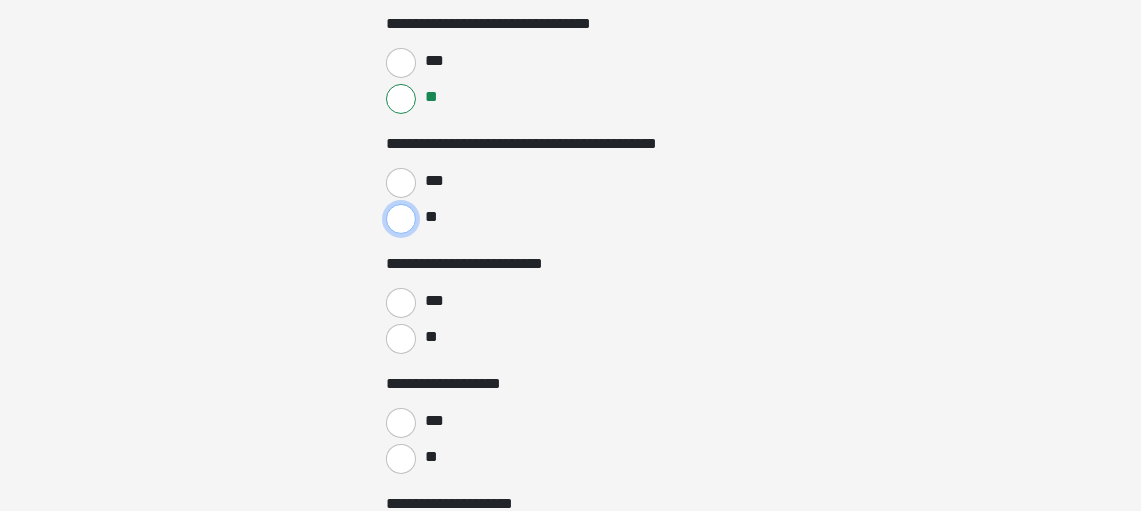 click on "**" at bounding box center [401, 219] 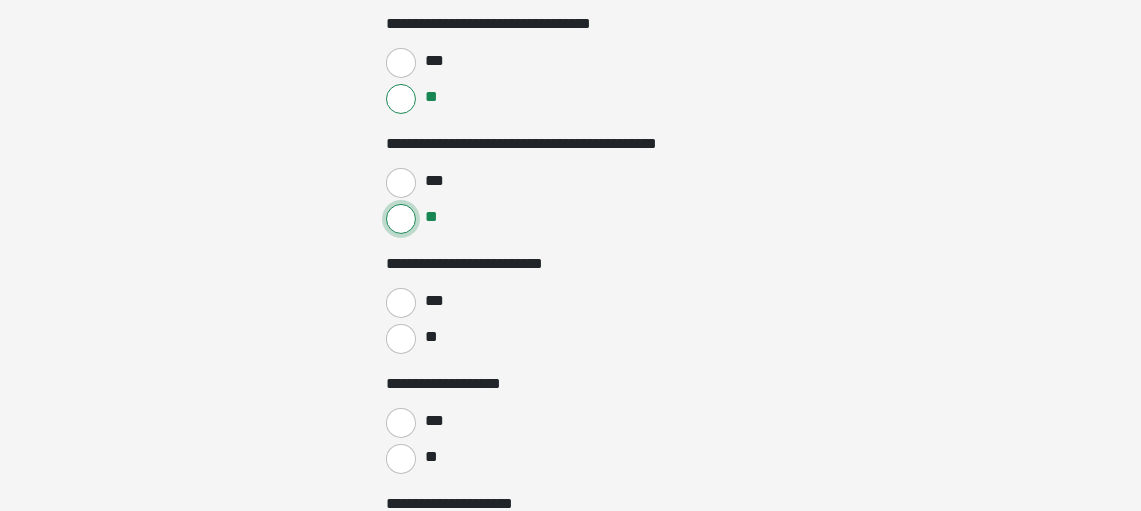 scroll, scrollTop: 700, scrollLeft: 0, axis: vertical 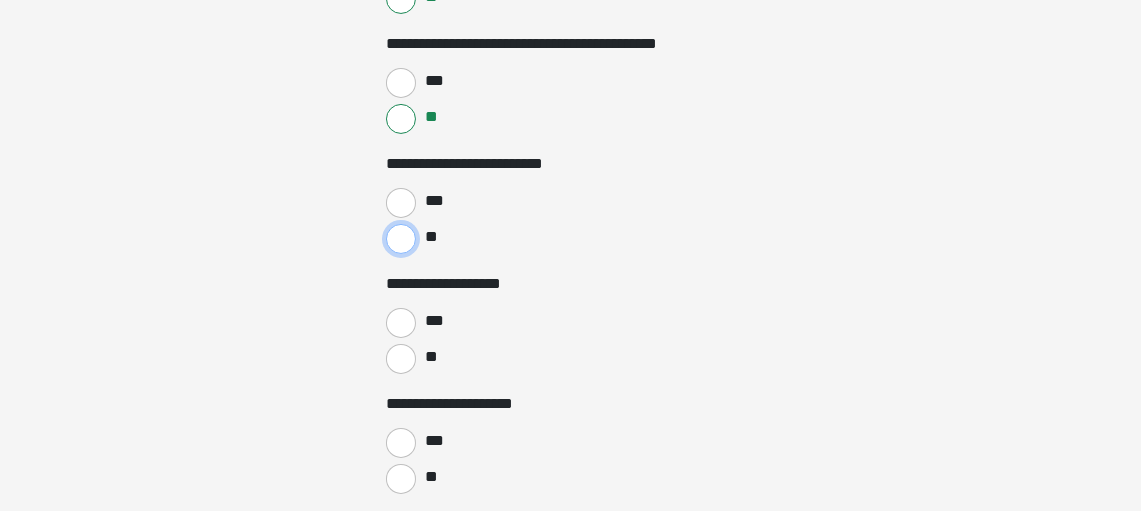 click on "**" at bounding box center (401, 239) 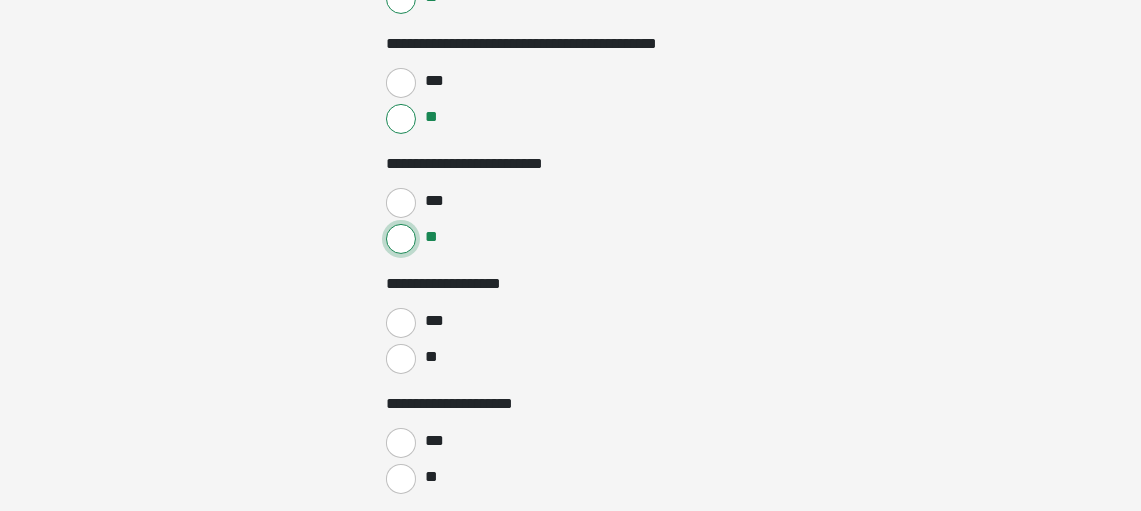 scroll, scrollTop: 800, scrollLeft: 0, axis: vertical 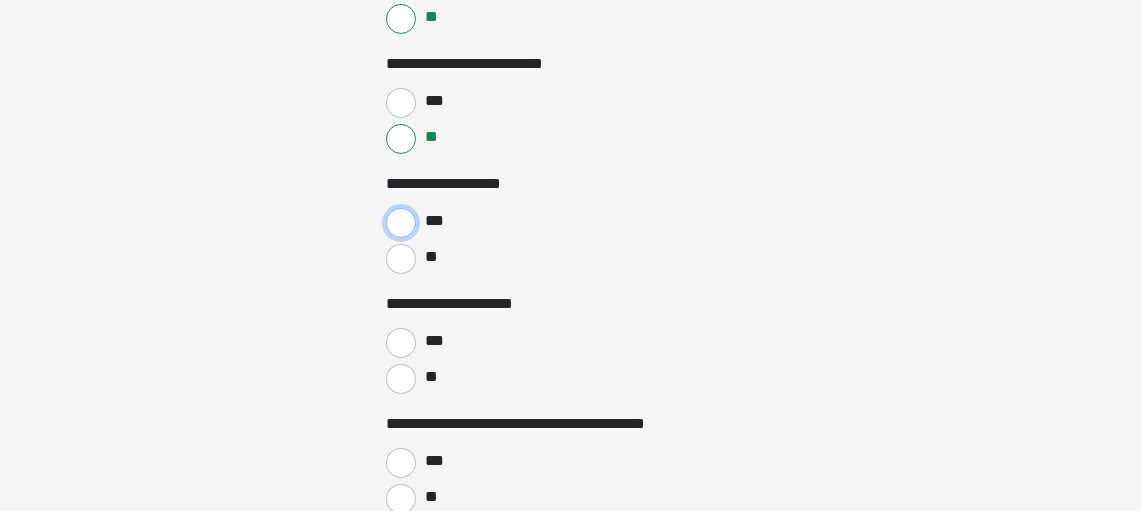 click on "***" at bounding box center [401, 223] 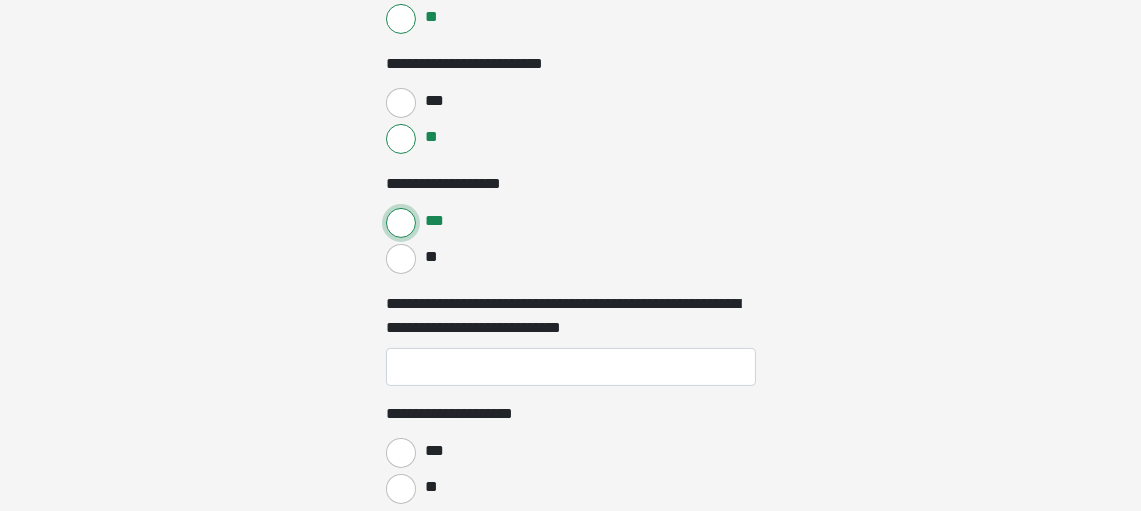 scroll, scrollTop: 900, scrollLeft: 0, axis: vertical 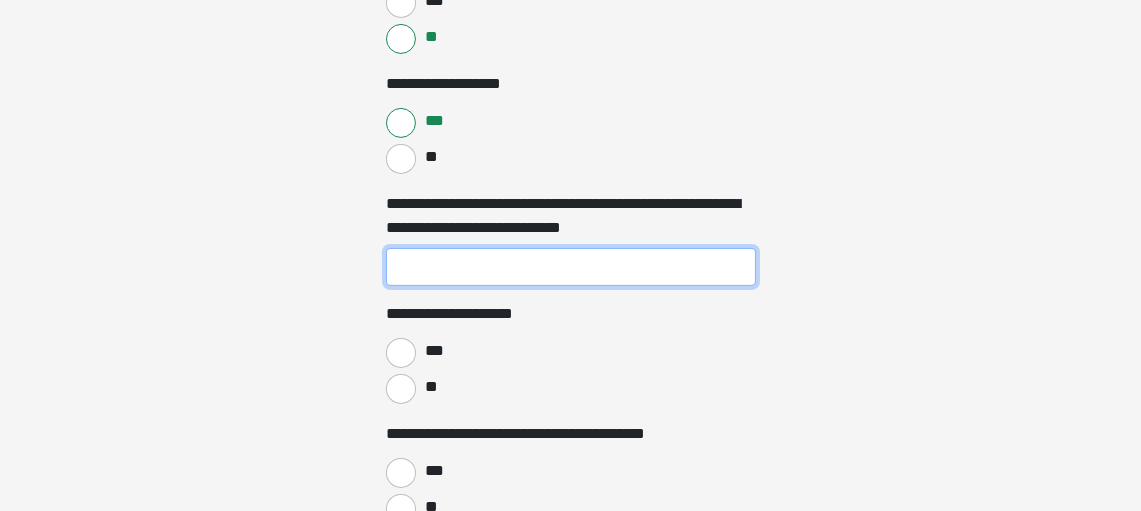 click on "**********" at bounding box center (571, 267) 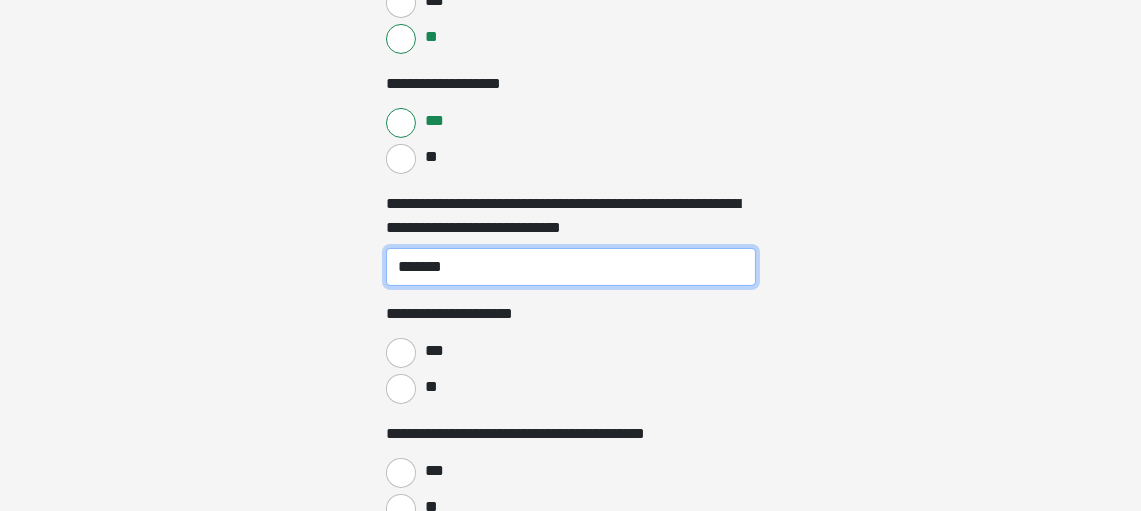 type on "*******" 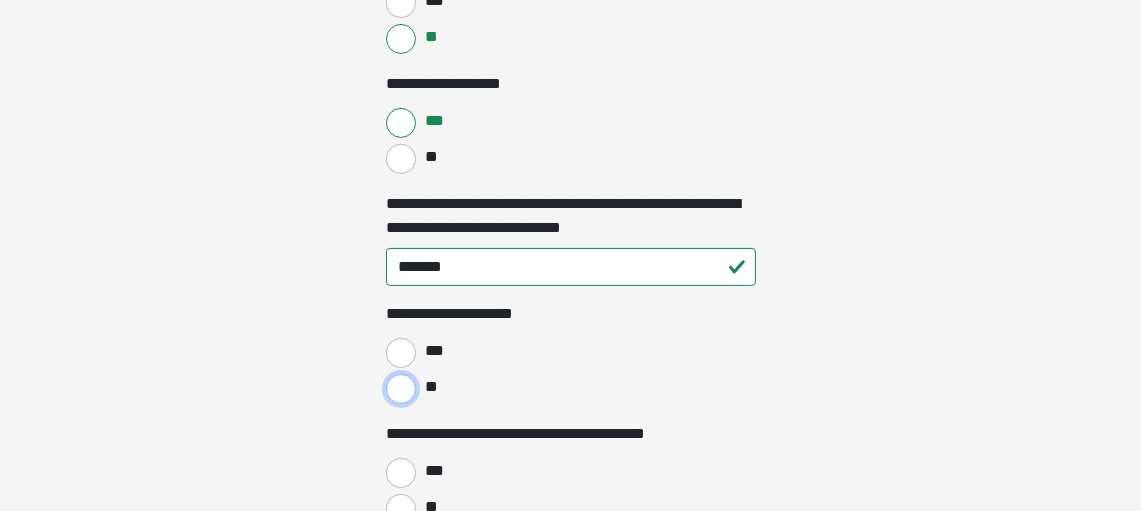 click on "**" at bounding box center [401, 389] 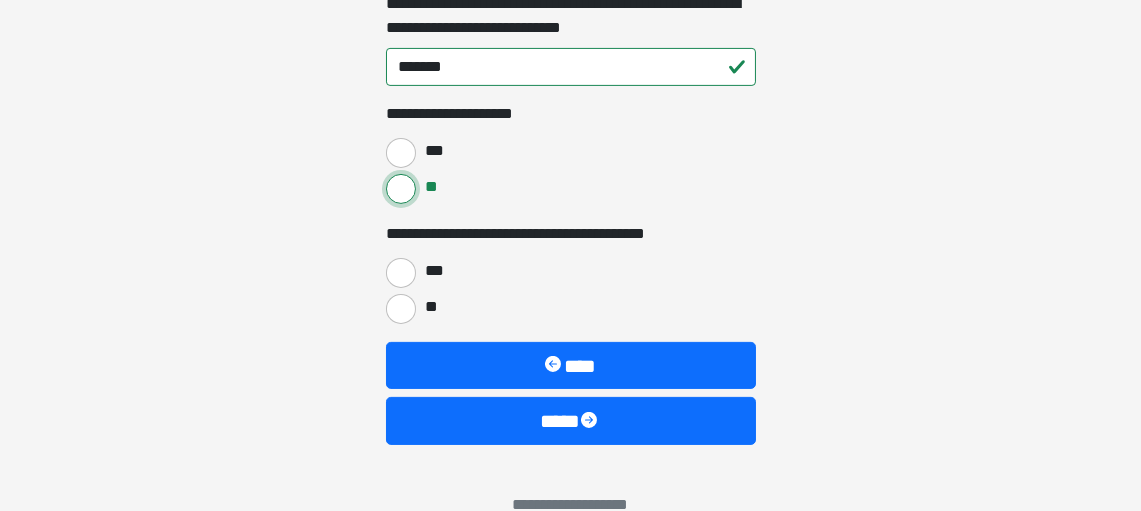 scroll, scrollTop: 1136, scrollLeft: 0, axis: vertical 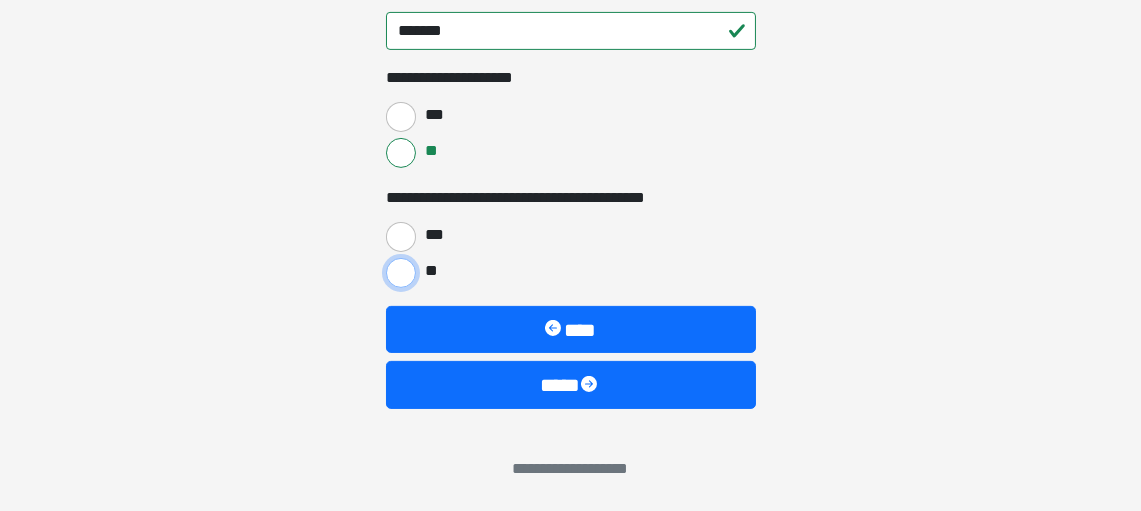 click on "**" at bounding box center (401, 273) 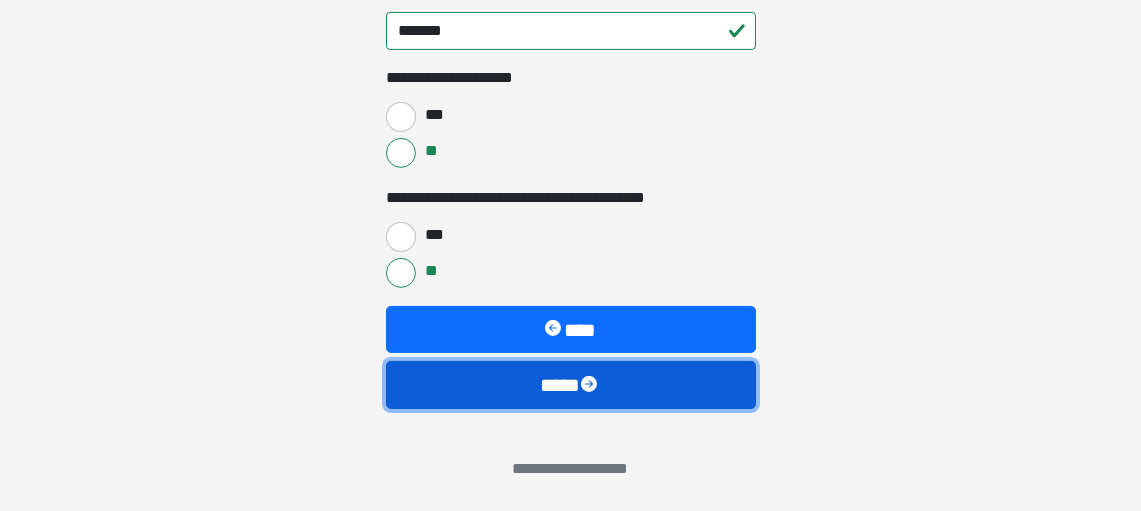 click on "****" at bounding box center (571, 384) 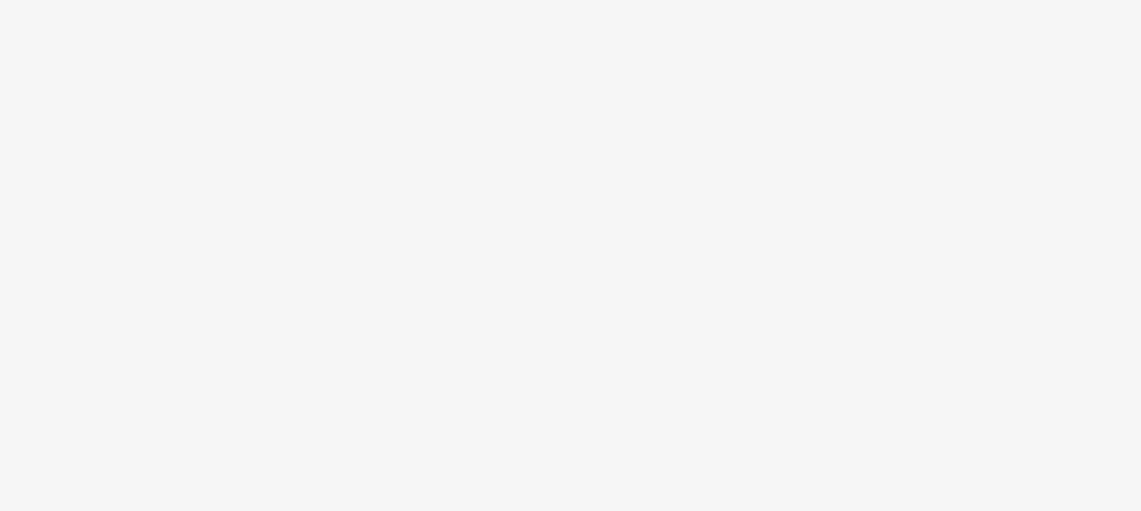 scroll, scrollTop: 255, scrollLeft: 0, axis: vertical 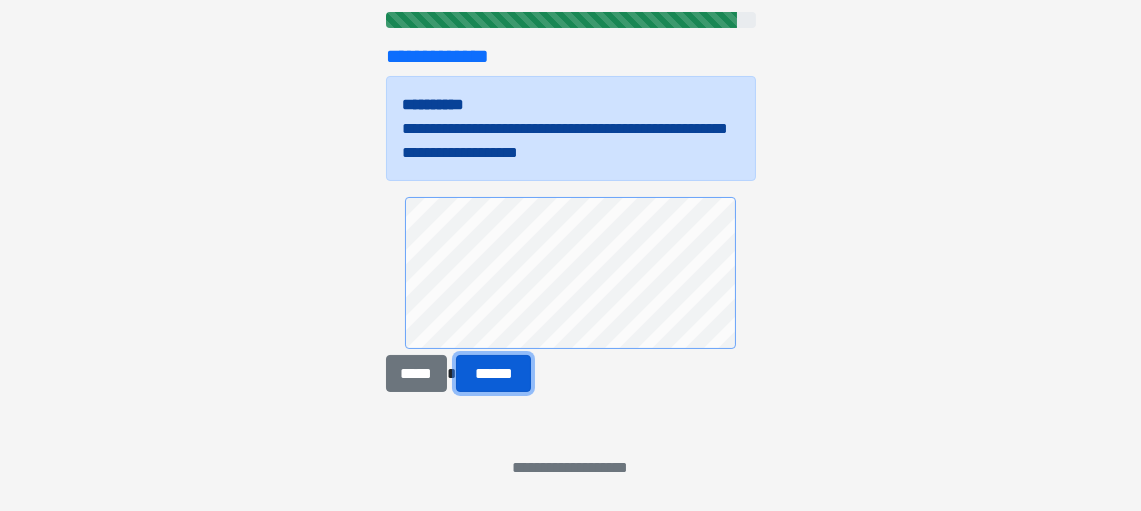 click on "******" at bounding box center [494, 373] 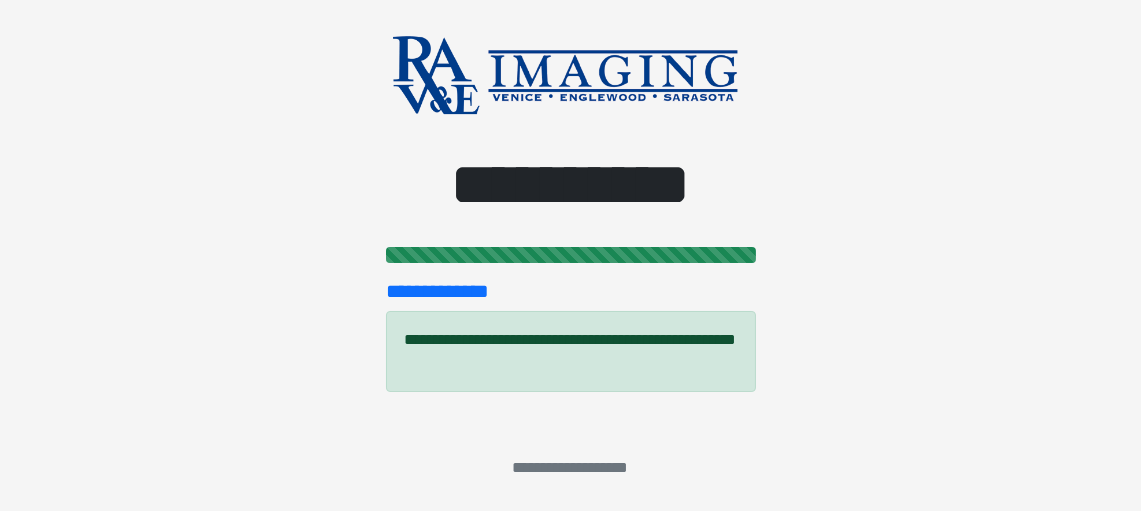 scroll, scrollTop: 0, scrollLeft: 0, axis: both 